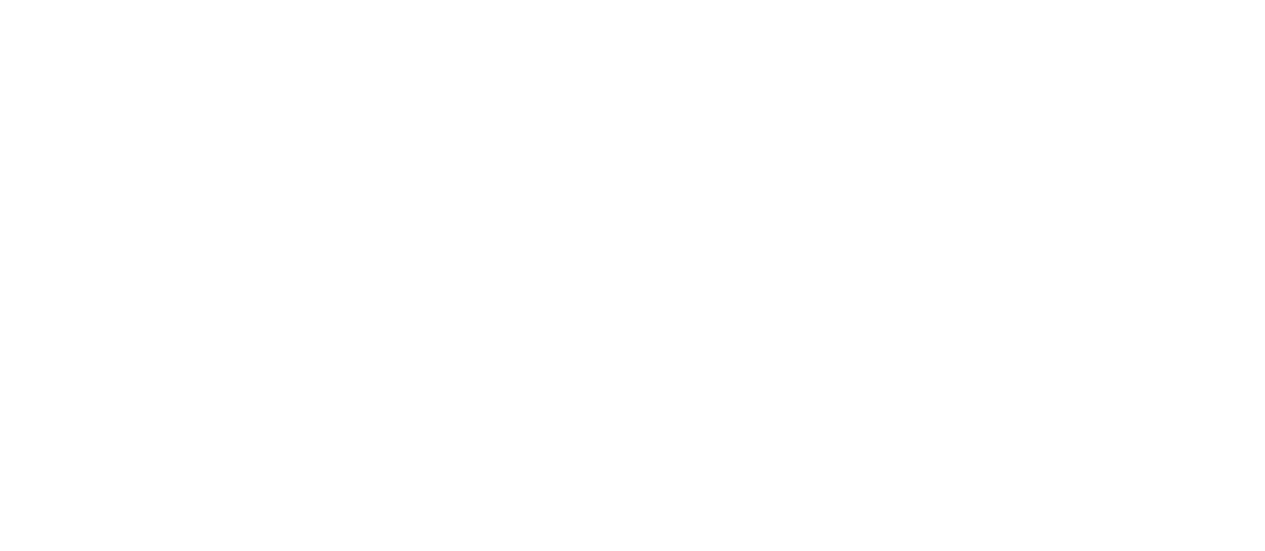 scroll, scrollTop: 0, scrollLeft: 0, axis: both 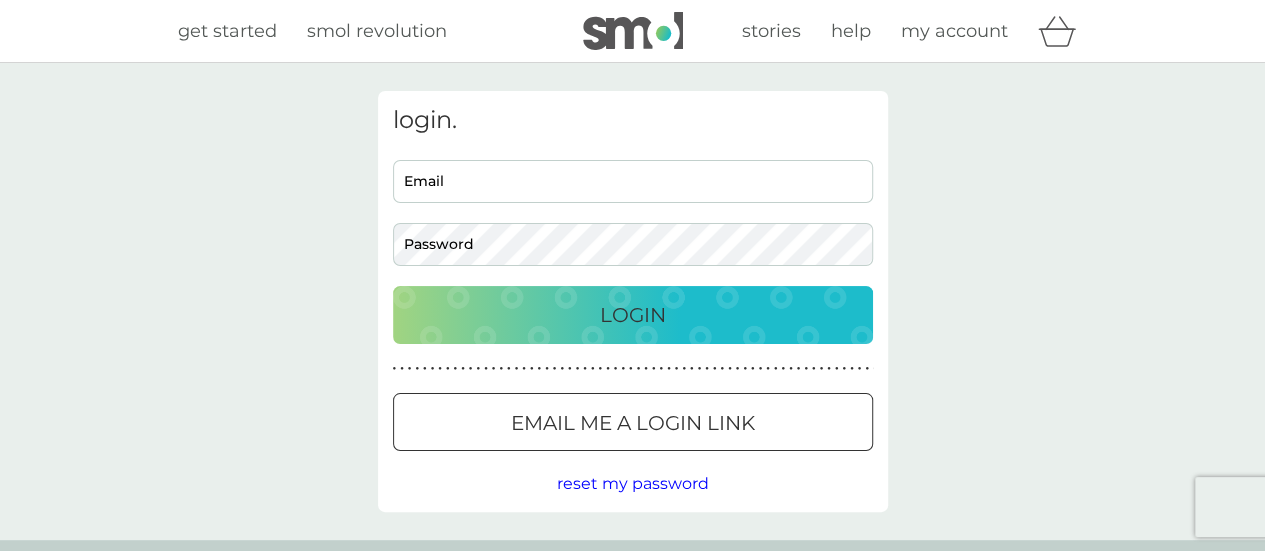 type on "[EMAIL_ADDRESS][DOMAIN_NAME]" 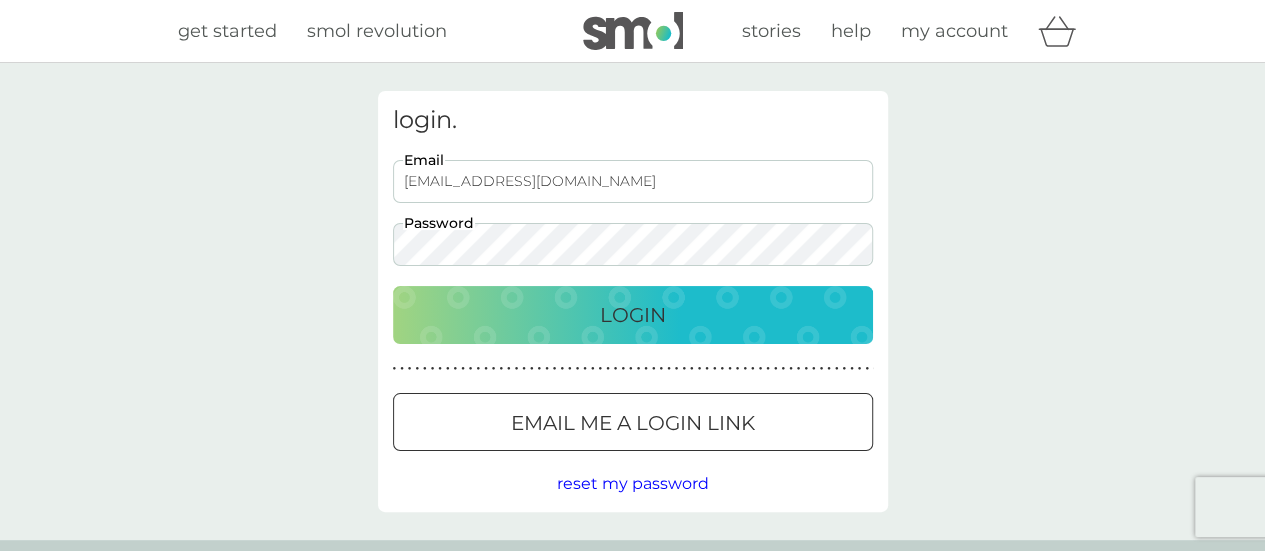 click on "Login" at bounding box center [633, 315] 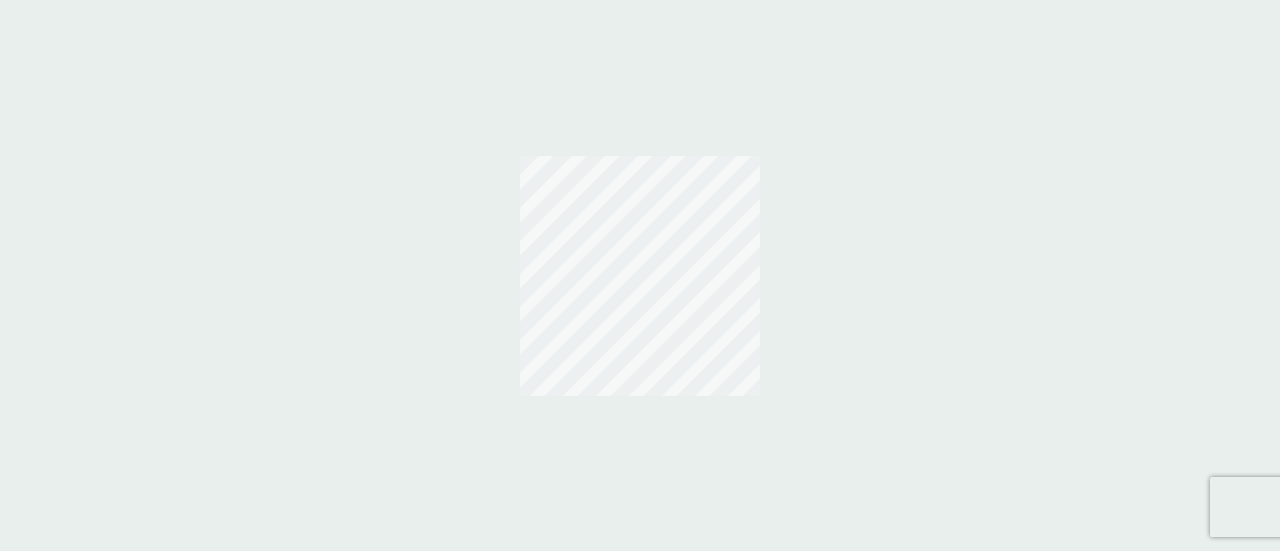 scroll, scrollTop: 0, scrollLeft: 0, axis: both 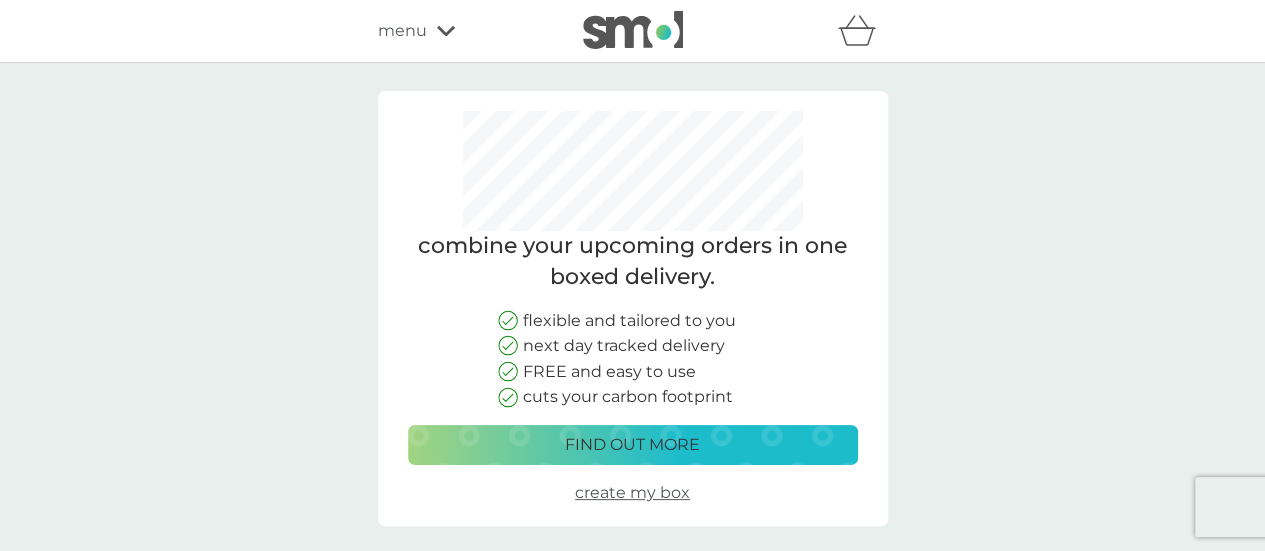 click on "menu" at bounding box center (402, 31) 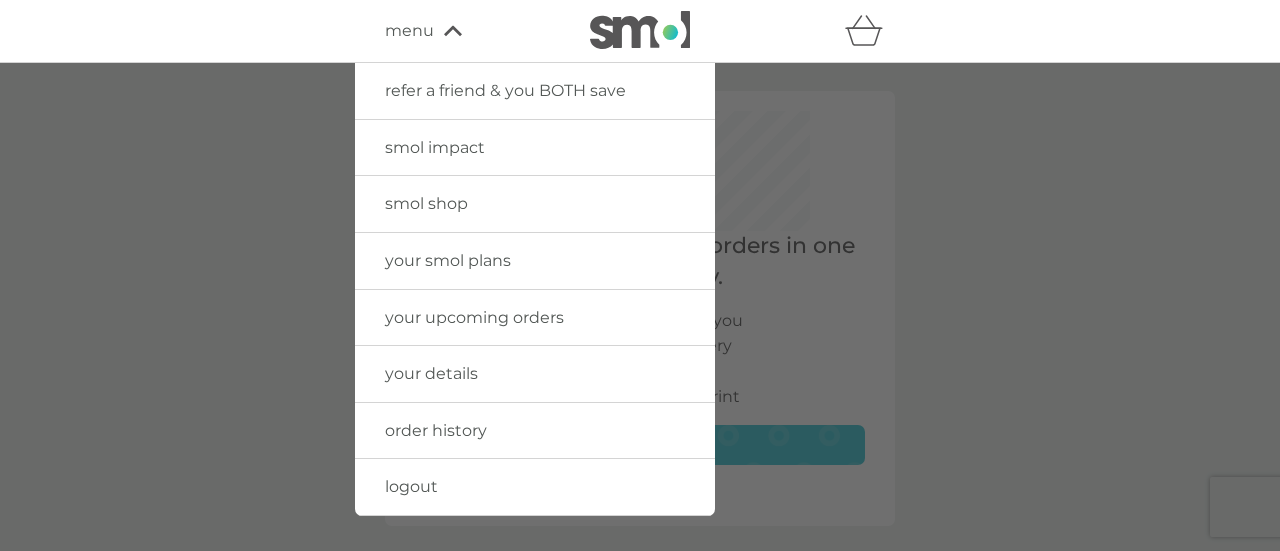 click on "order history" at bounding box center [535, 431] 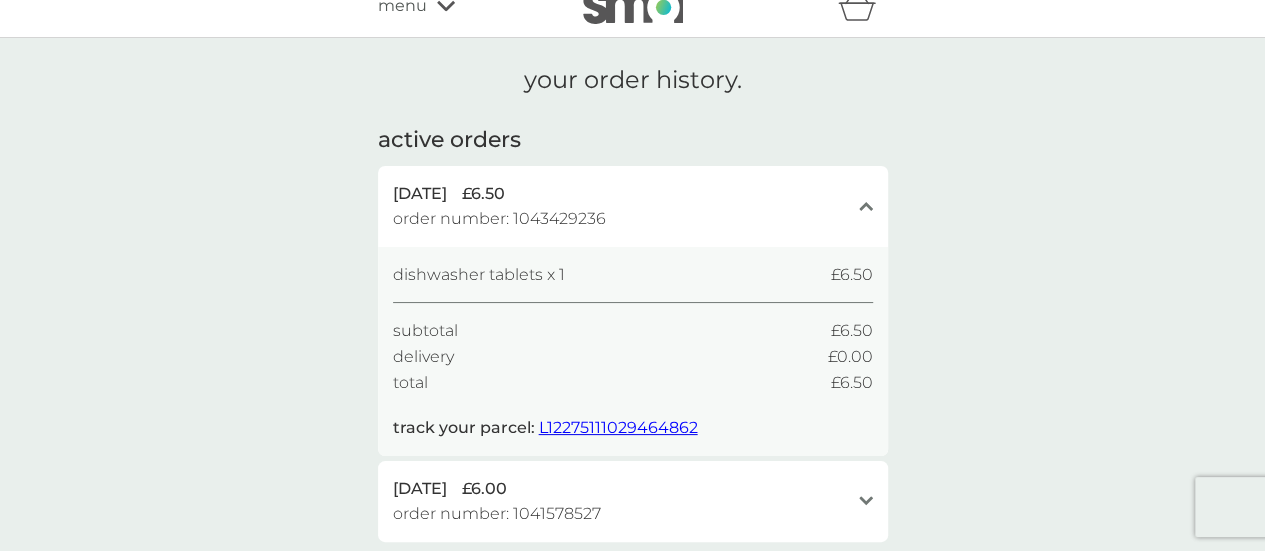 scroll, scrollTop: 507, scrollLeft: 0, axis: vertical 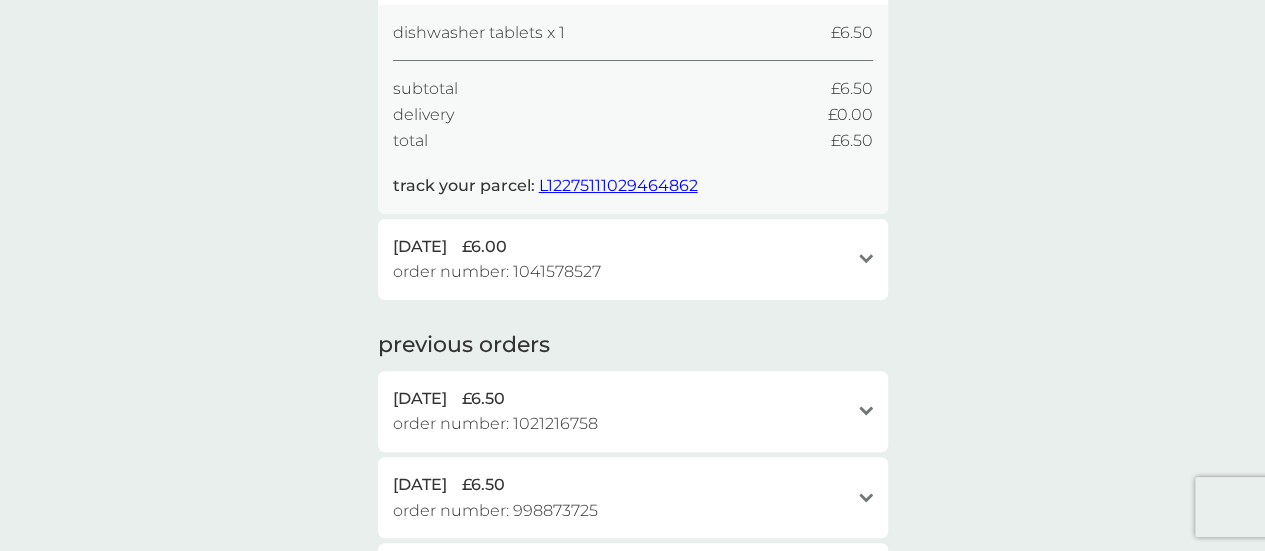 click on "2 Jul 2025 £6.00" at bounding box center (621, 247) 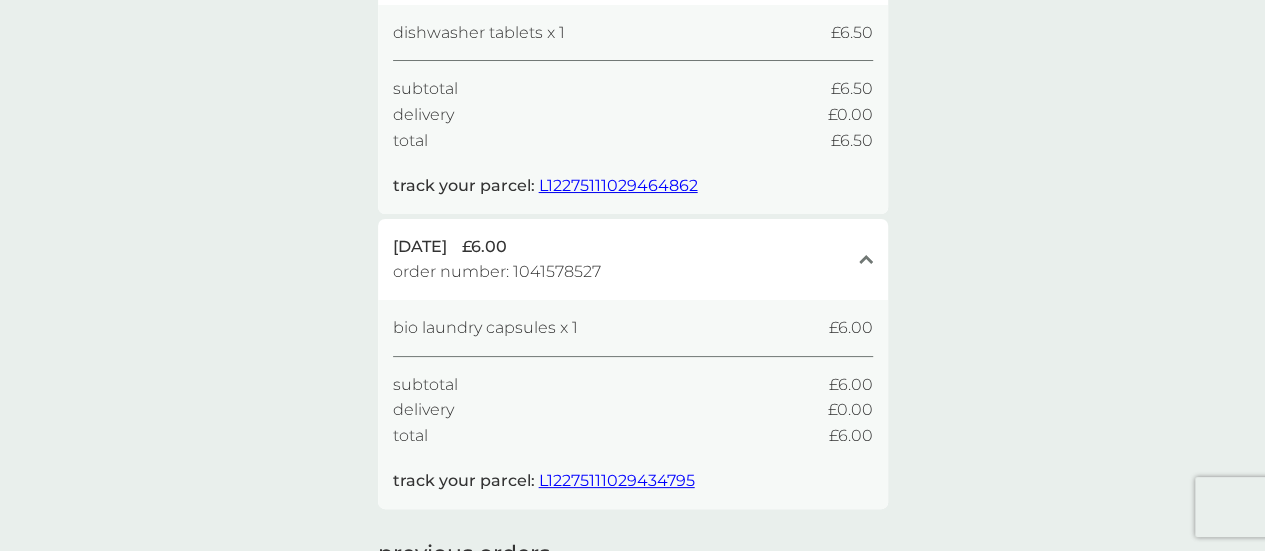 click on "L12275111029434795" at bounding box center (617, 480) 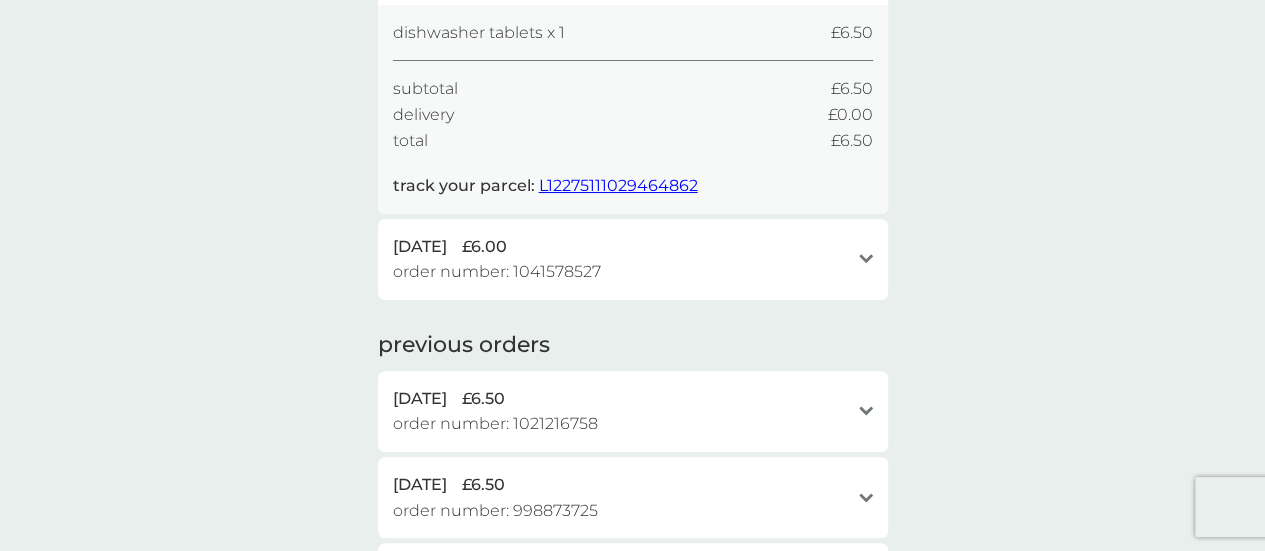 scroll, scrollTop: 0, scrollLeft: 0, axis: both 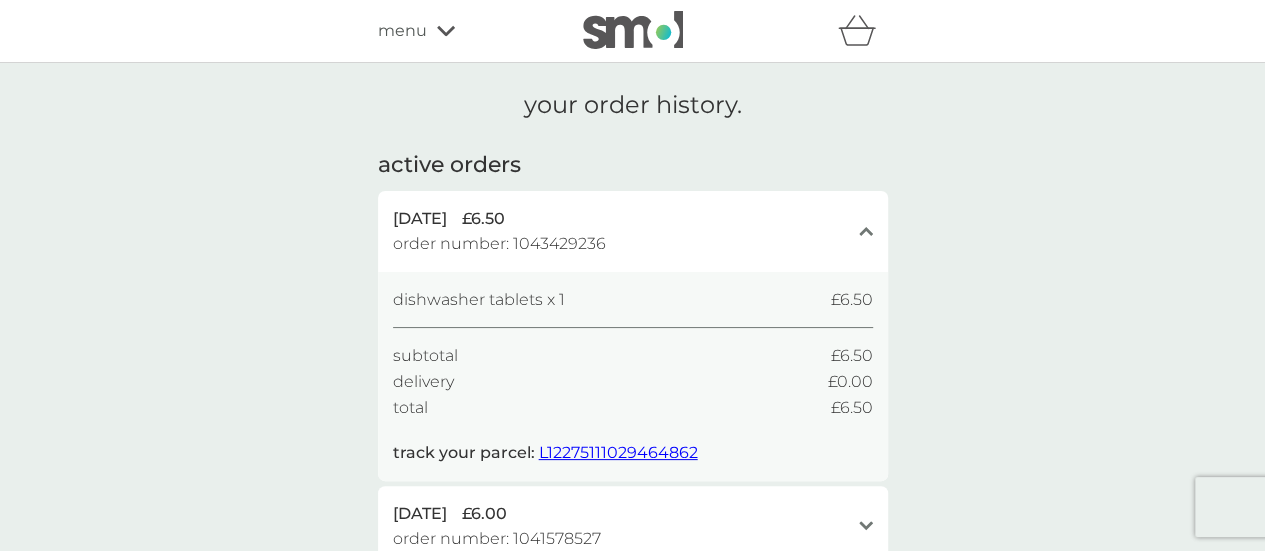click on "menu" at bounding box center (463, 31) 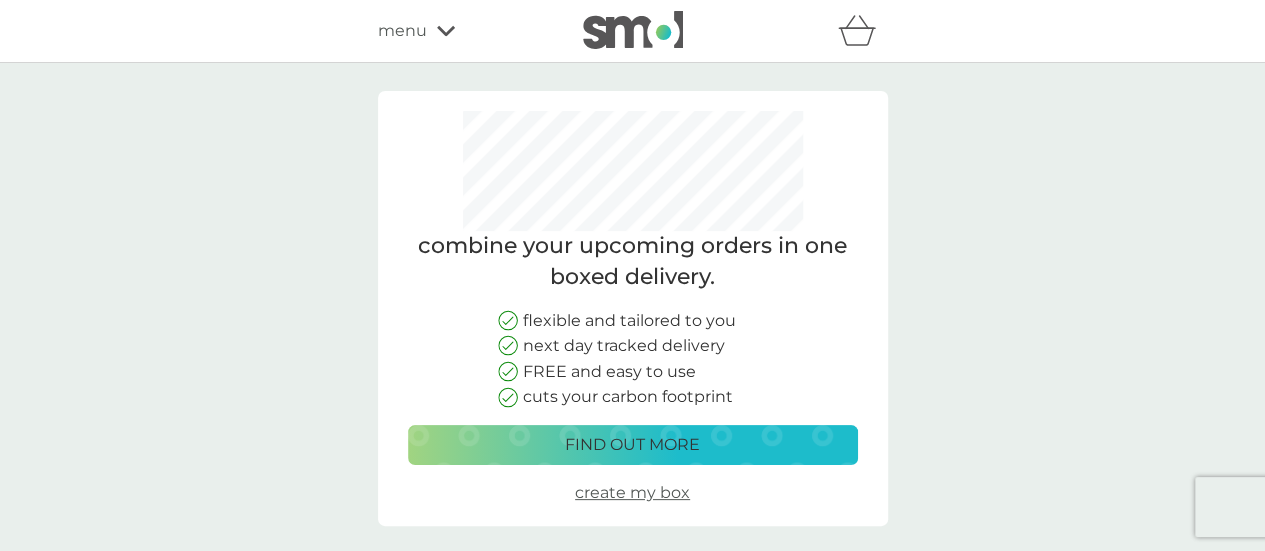 scroll, scrollTop: 482, scrollLeft: 0, axis: vertical 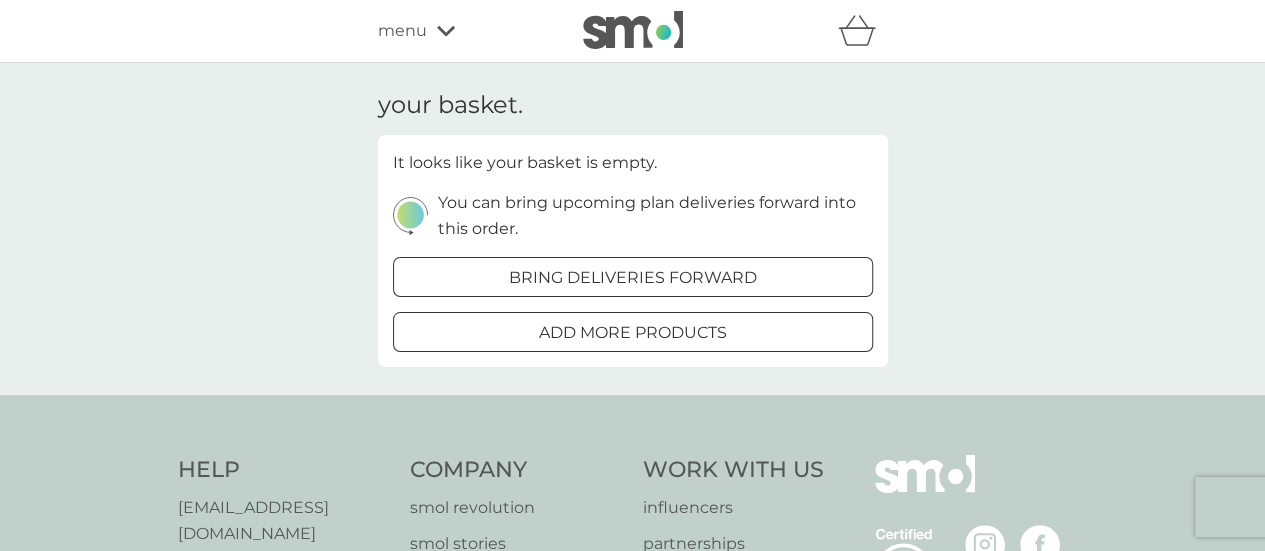 click 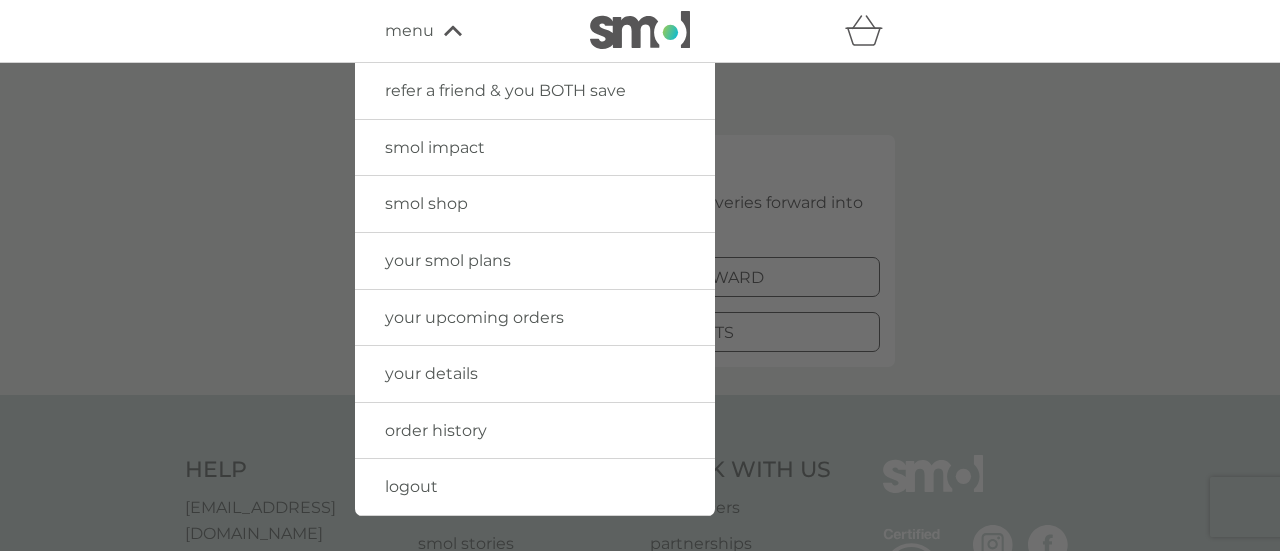 click on "order history" at bounding box center (436, 430) 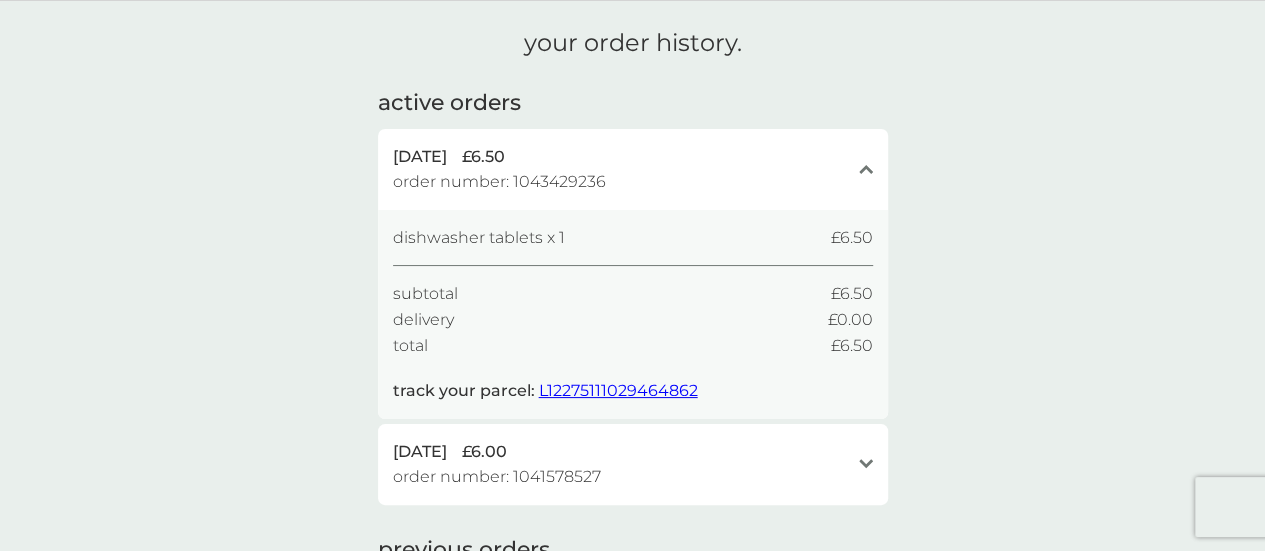 scroll, scrollTop: 71, scrollLeft: 0, axis: vertical 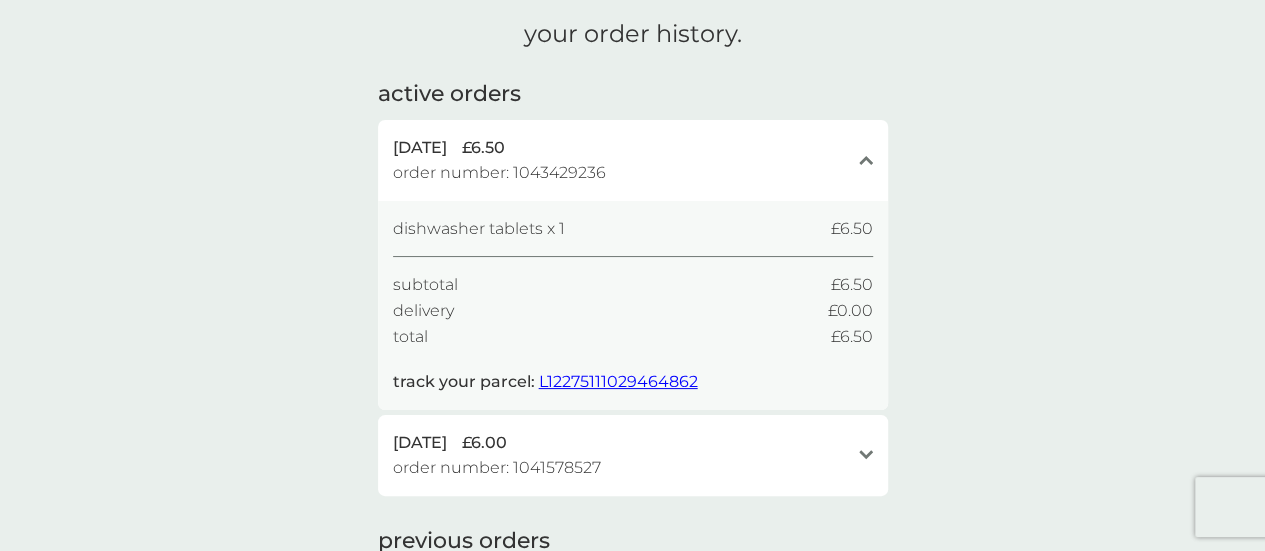 click on "L12275111029464862" at bounding box center [618, 381] 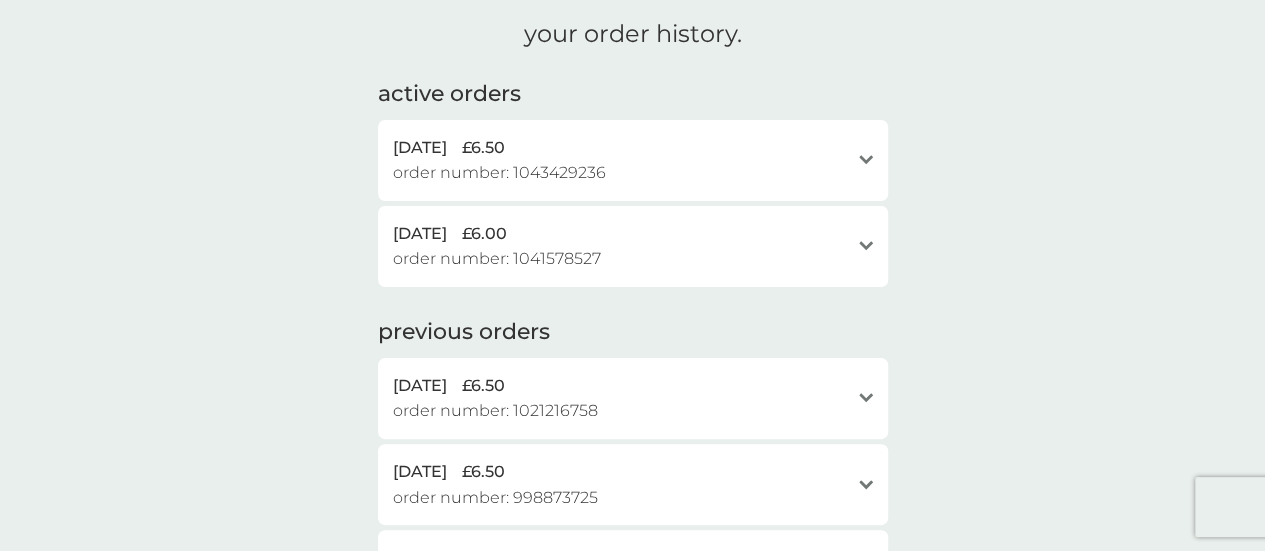 click on "2 Jul 2025 £6.00" at bounding box center [621, 234] 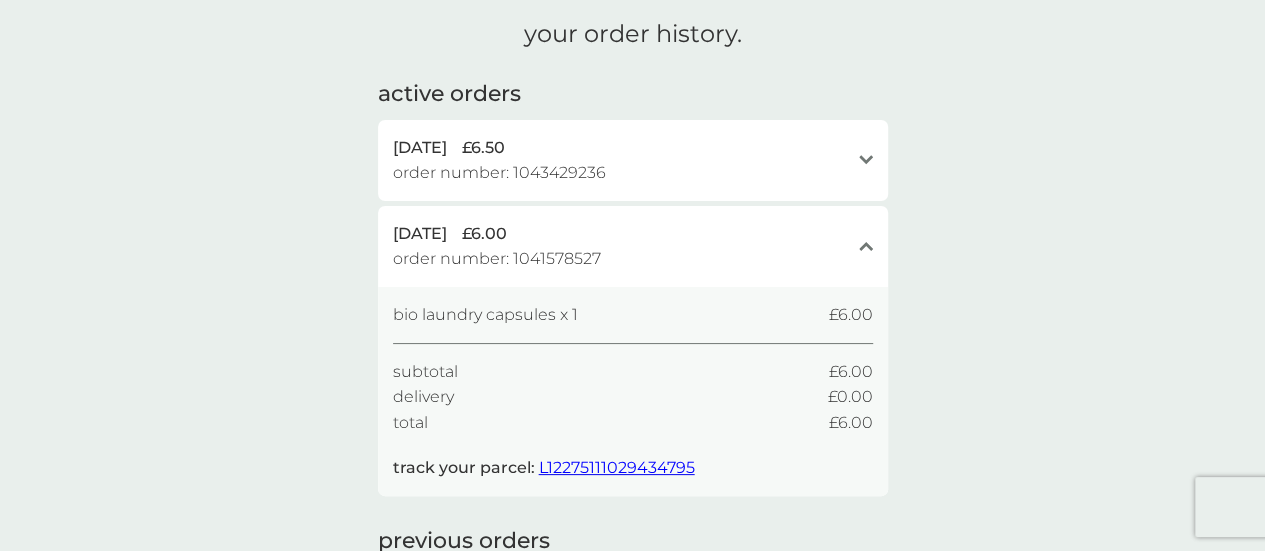 click on "L12275111029434795" at bounding box center [617, 467] 